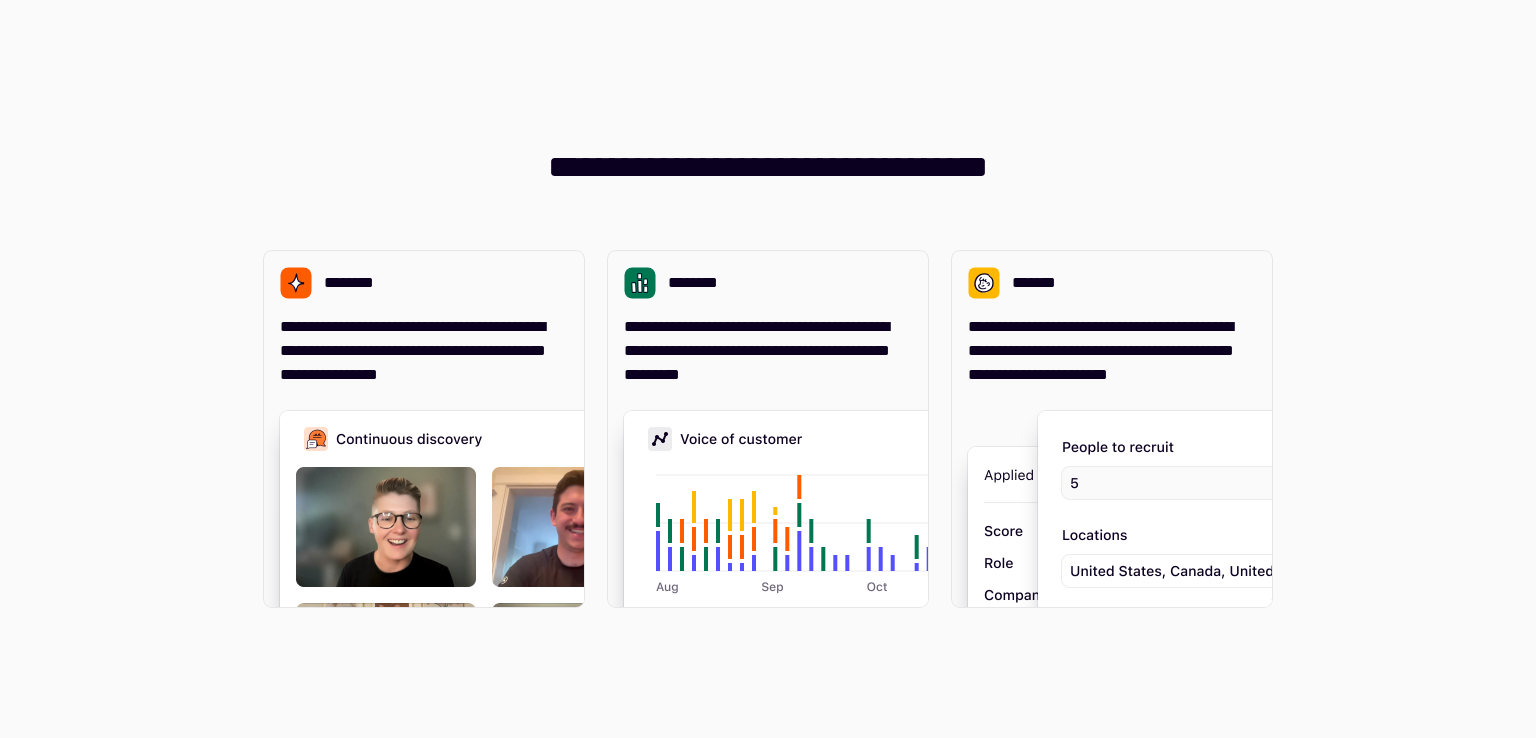 scroll, scrollTop: 0, scrollLeft: 0, axis: both 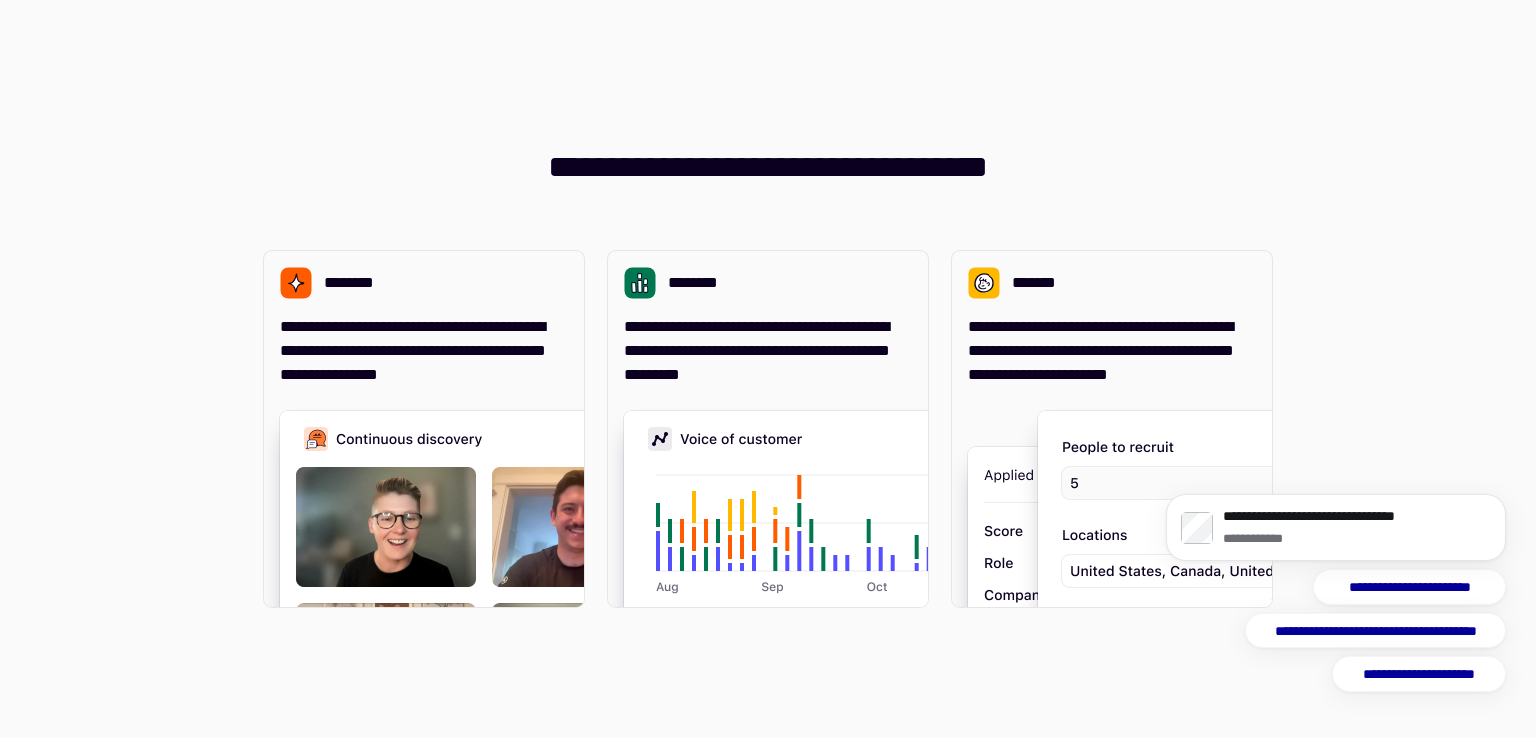 click on "**********" at bounding box center [768, 369] 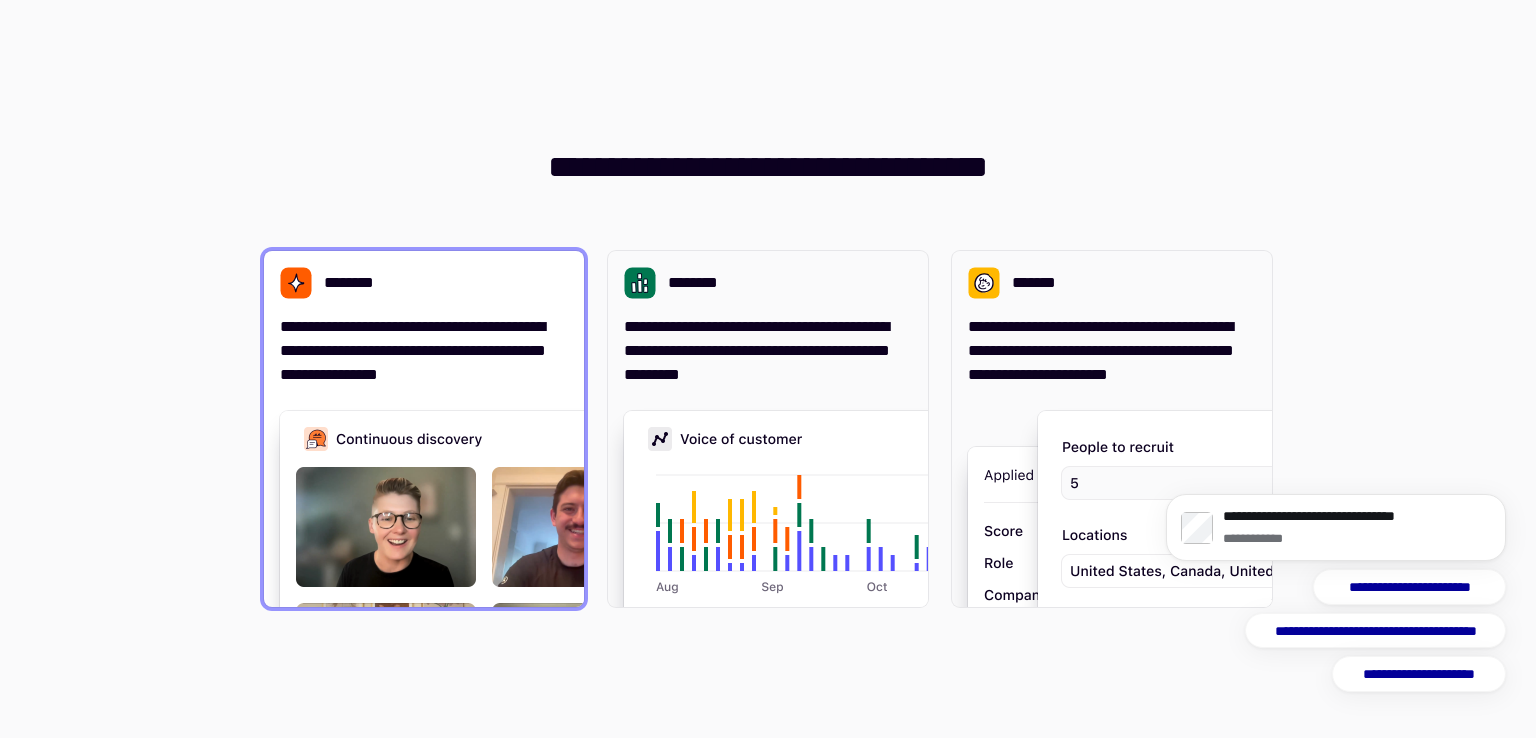 click on "********" at bounding box center (353, 283) 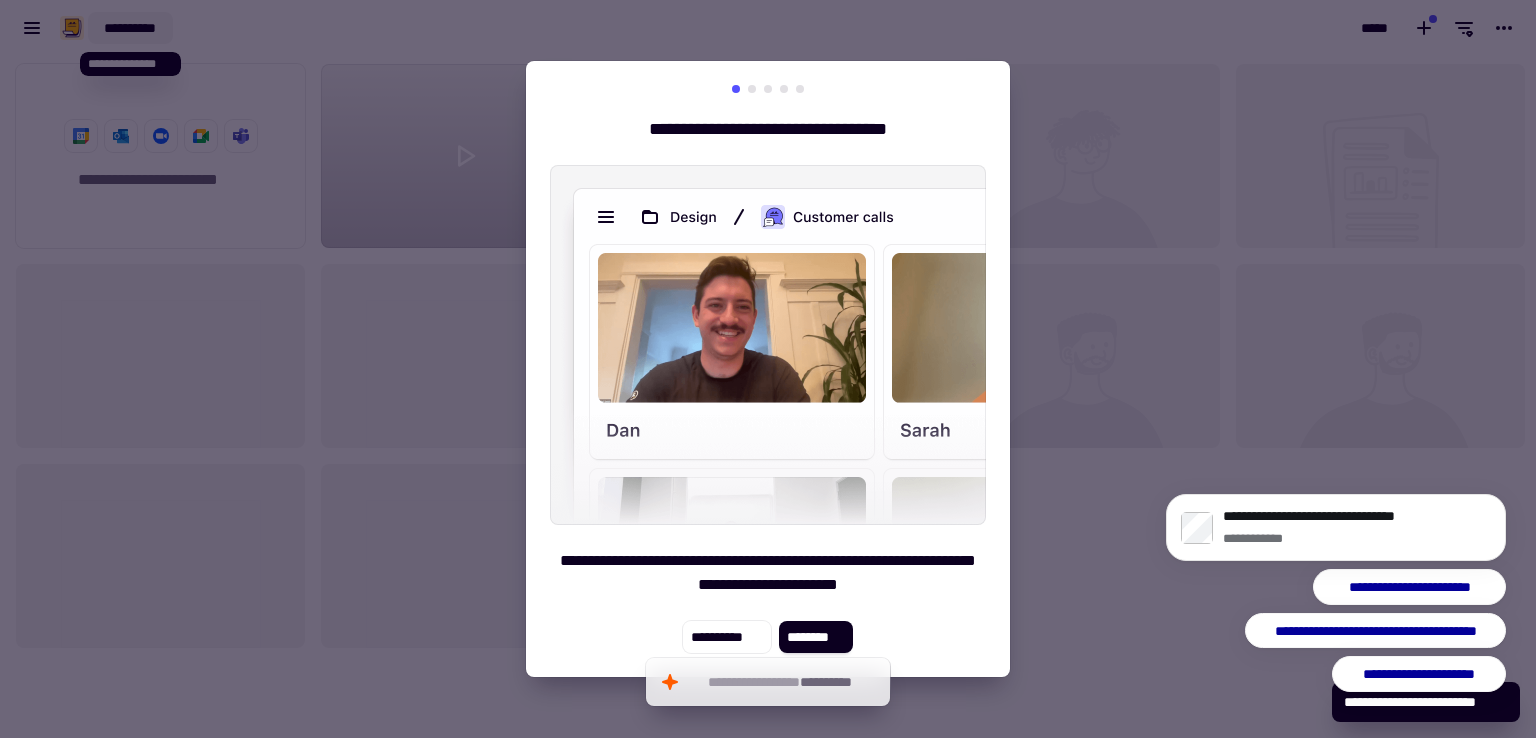 scroll, scrollTop: 16, scrollLeft: 16, axis: both 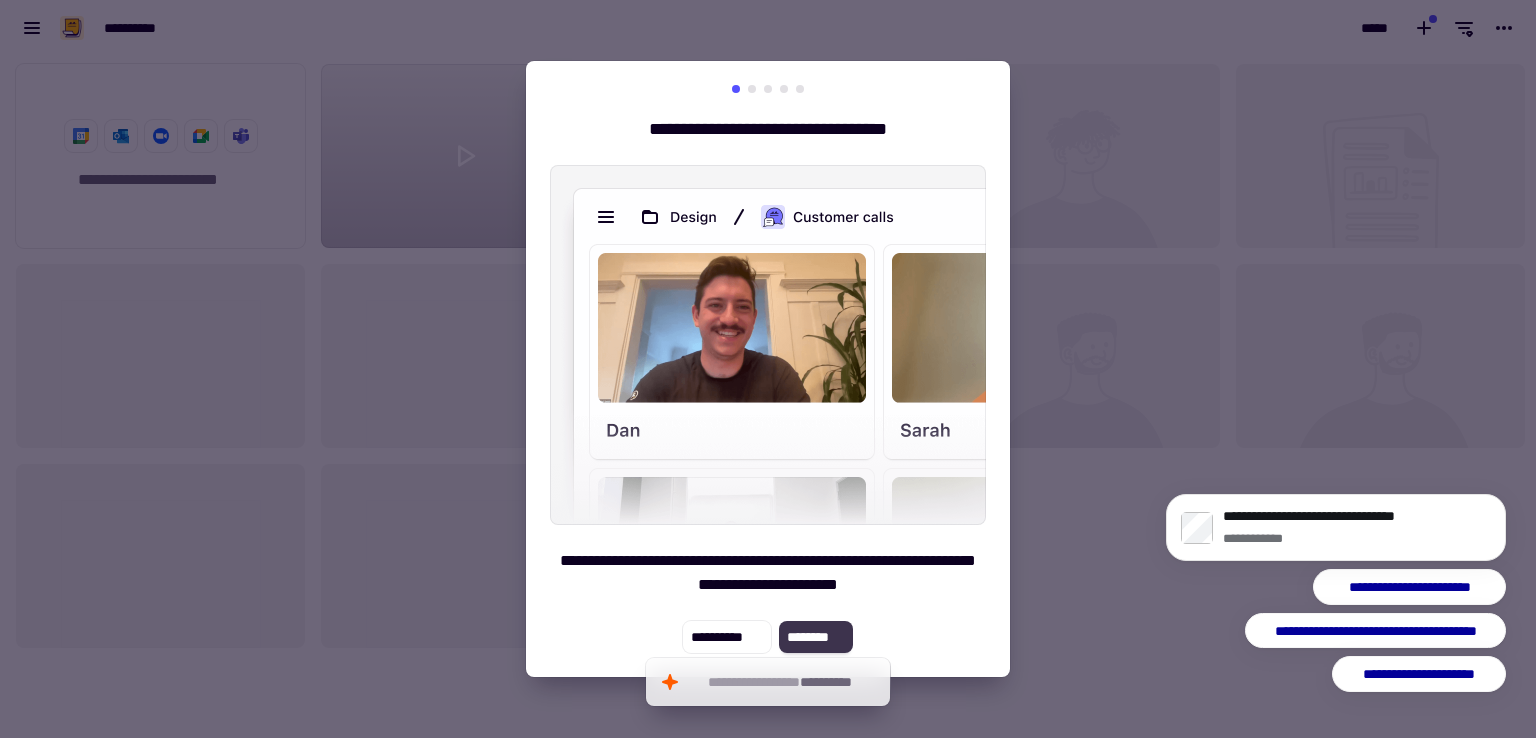 click on "********" 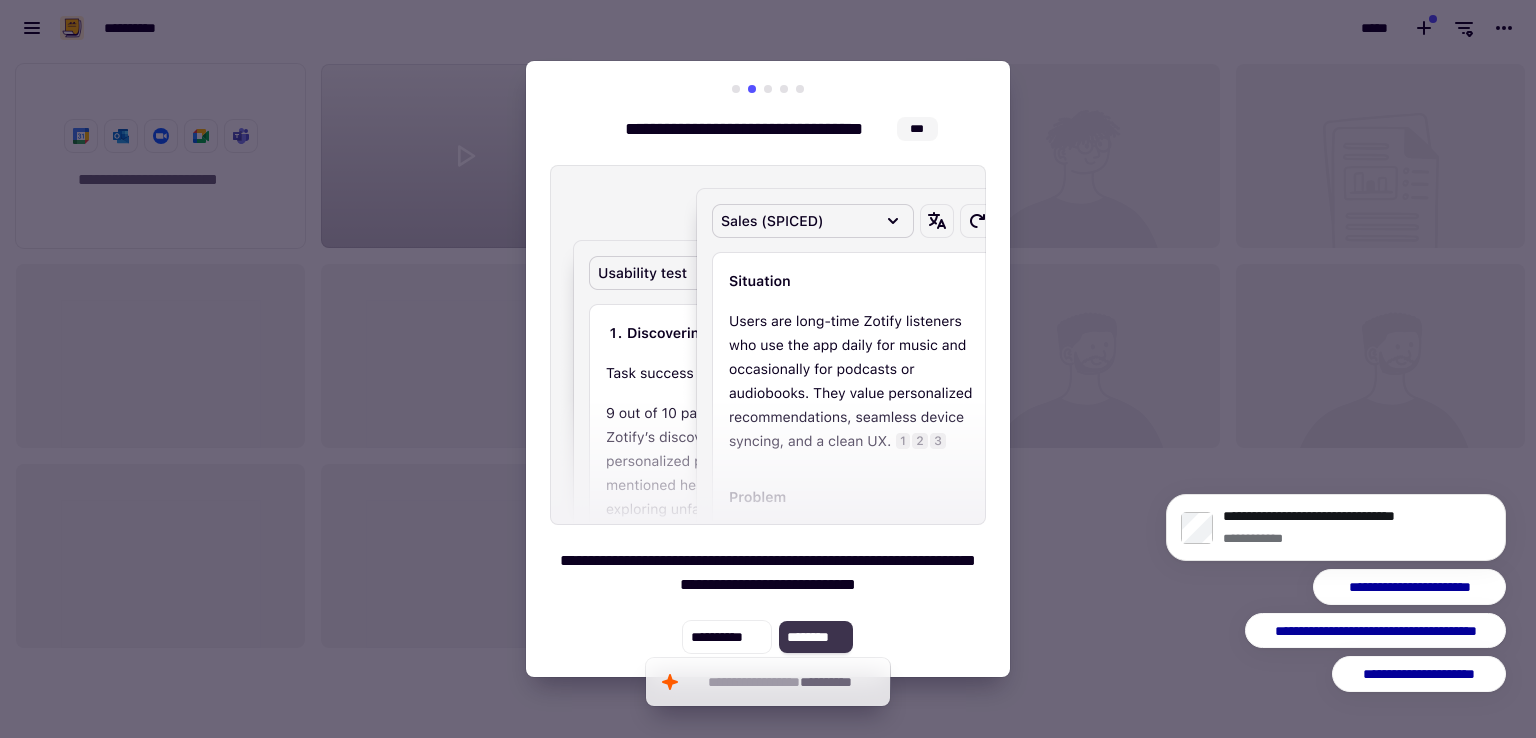 click on "********" 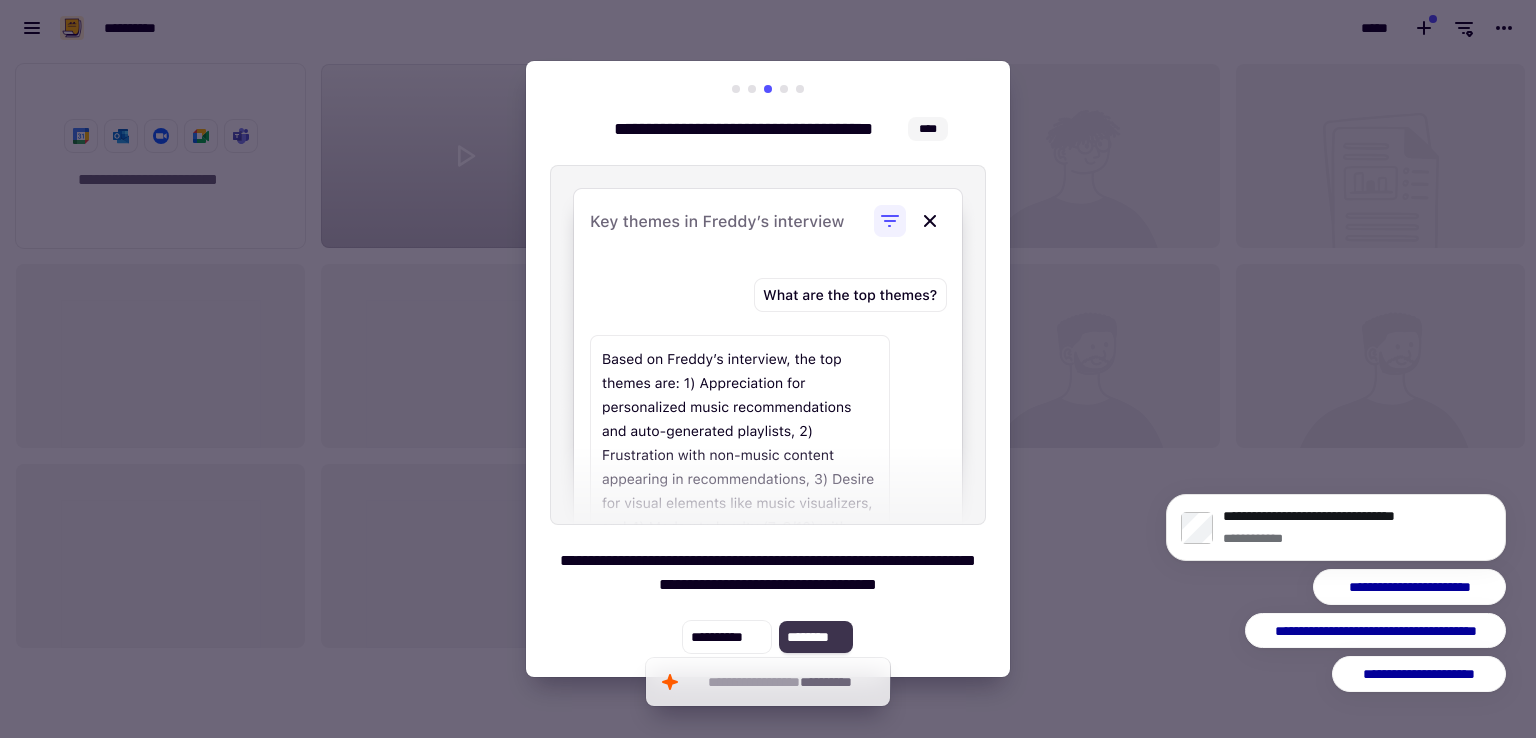 click on "********" 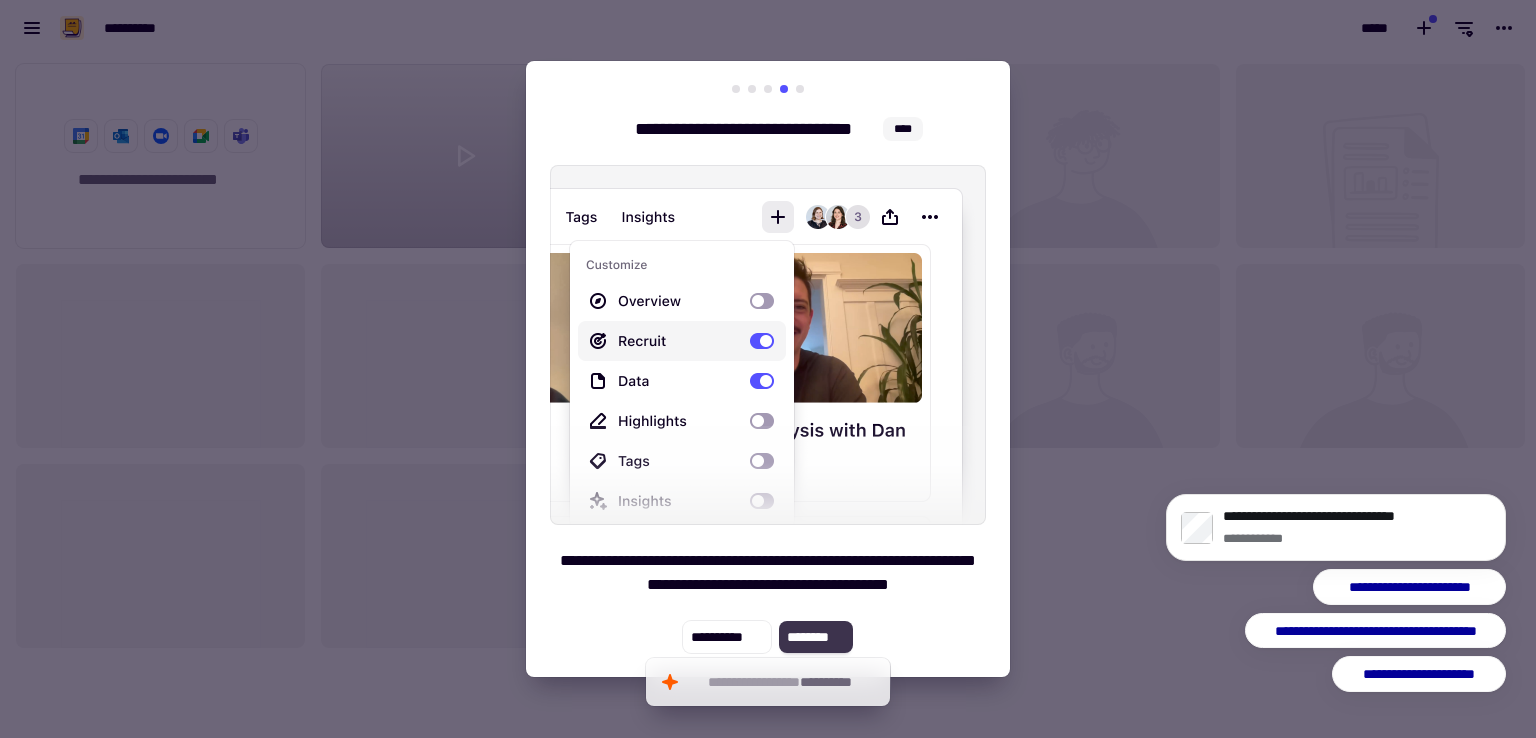 click on "********" 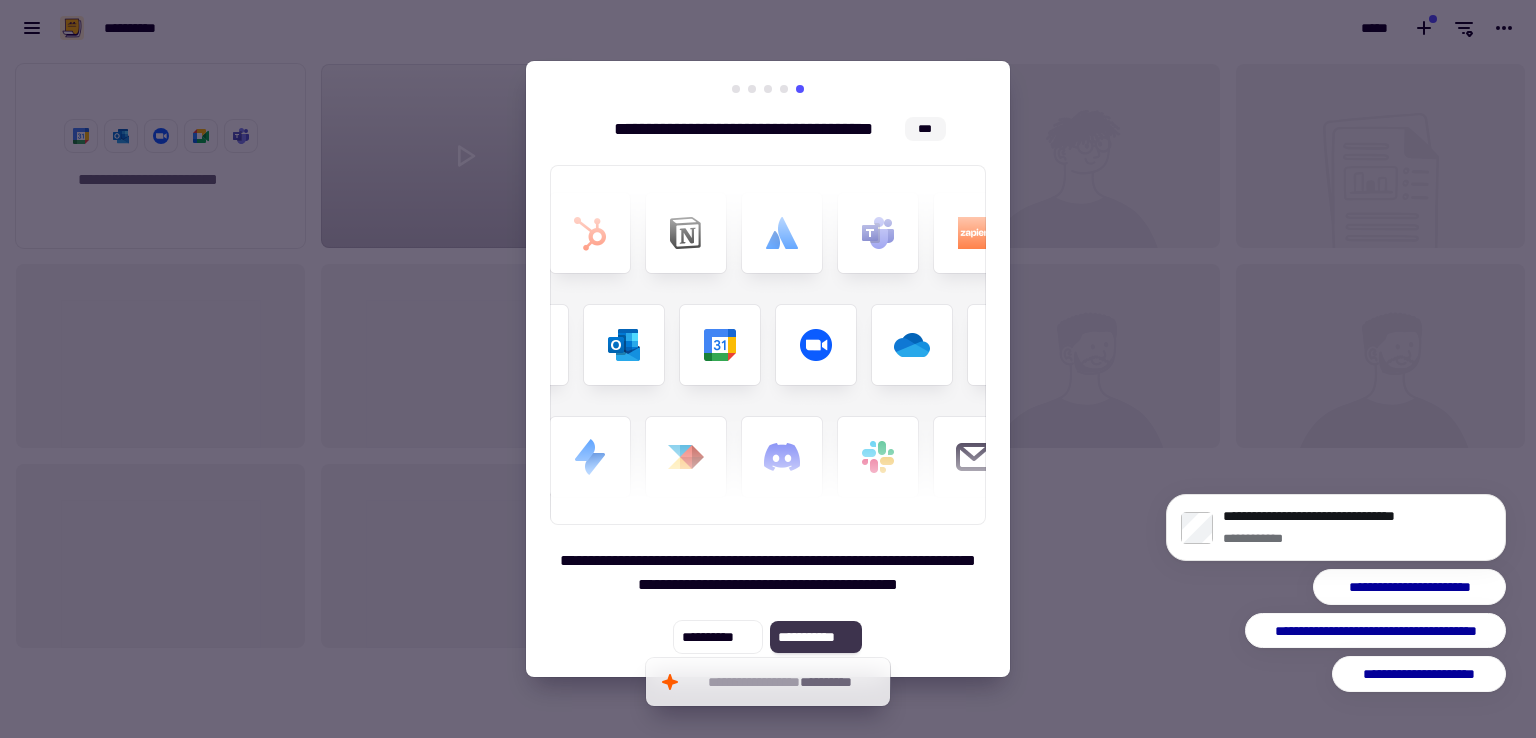 click on "**********" 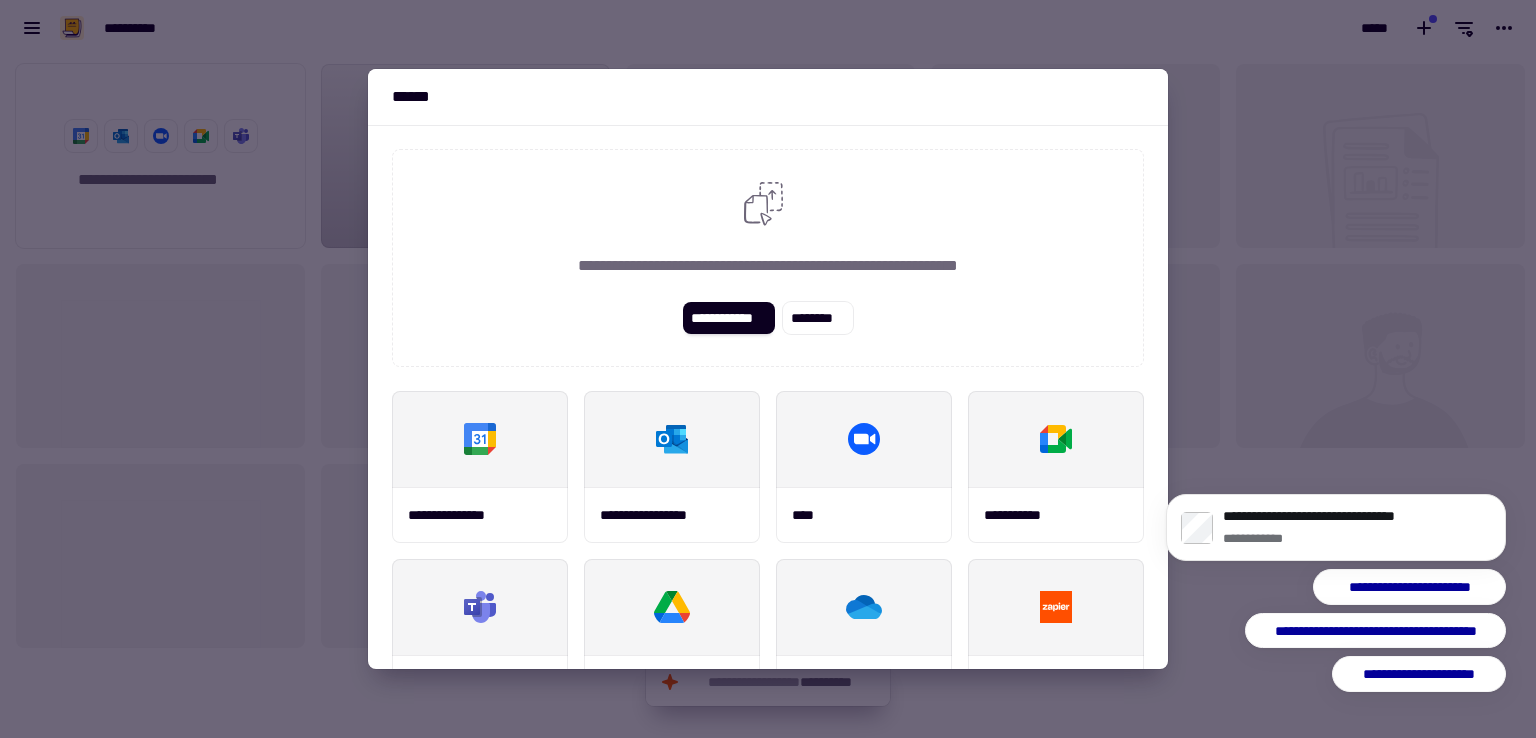 click at bounding box center (768, 369) 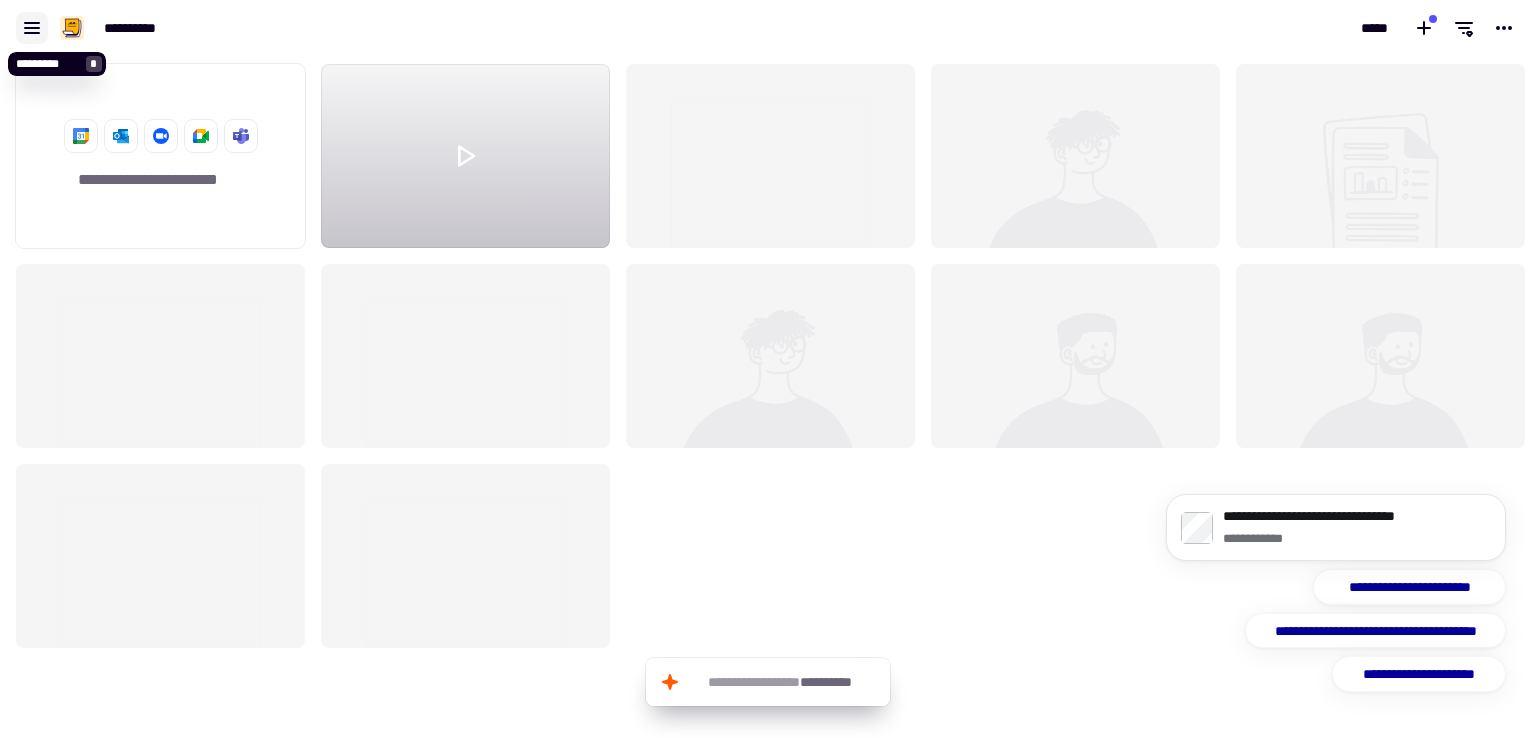 click 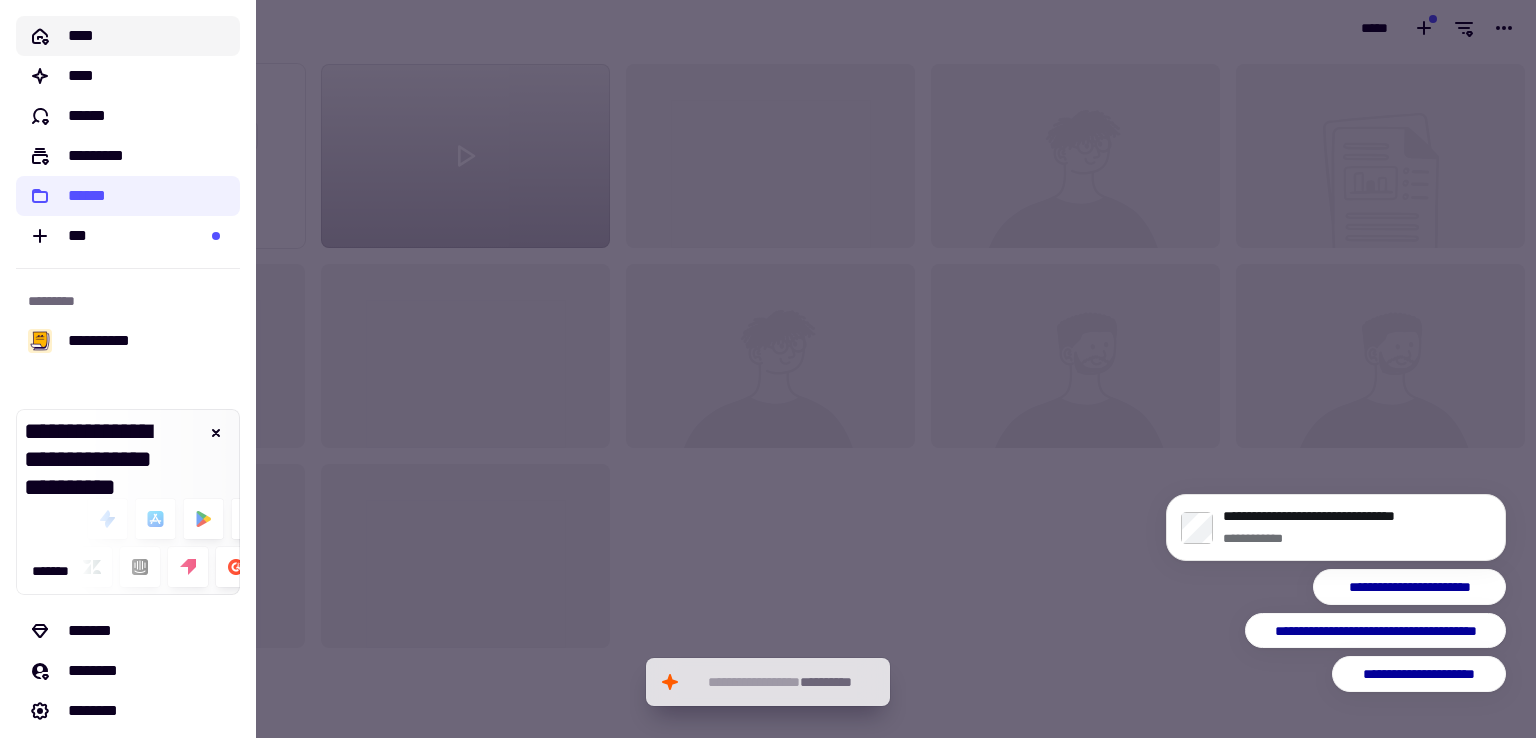 click on "****" 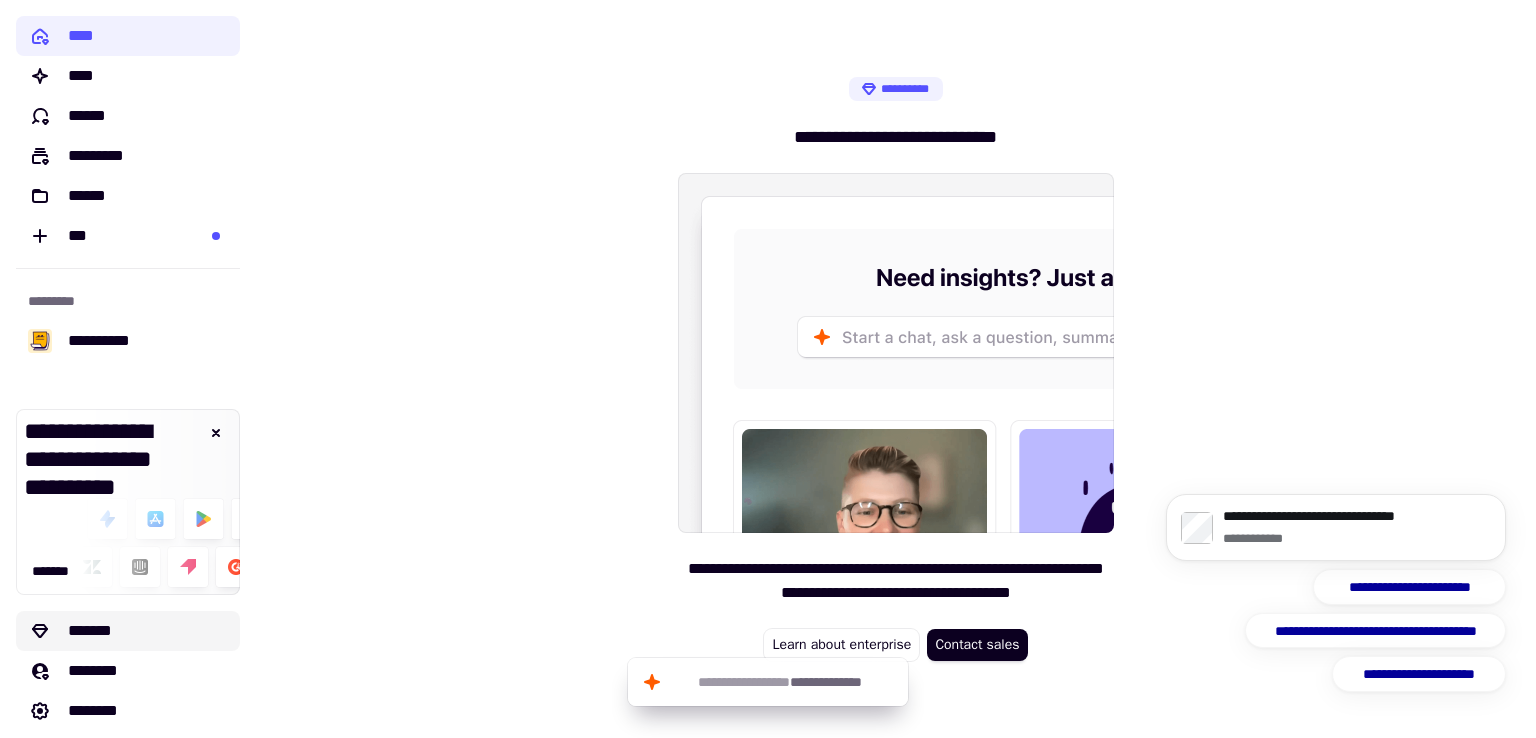 click on "*******" 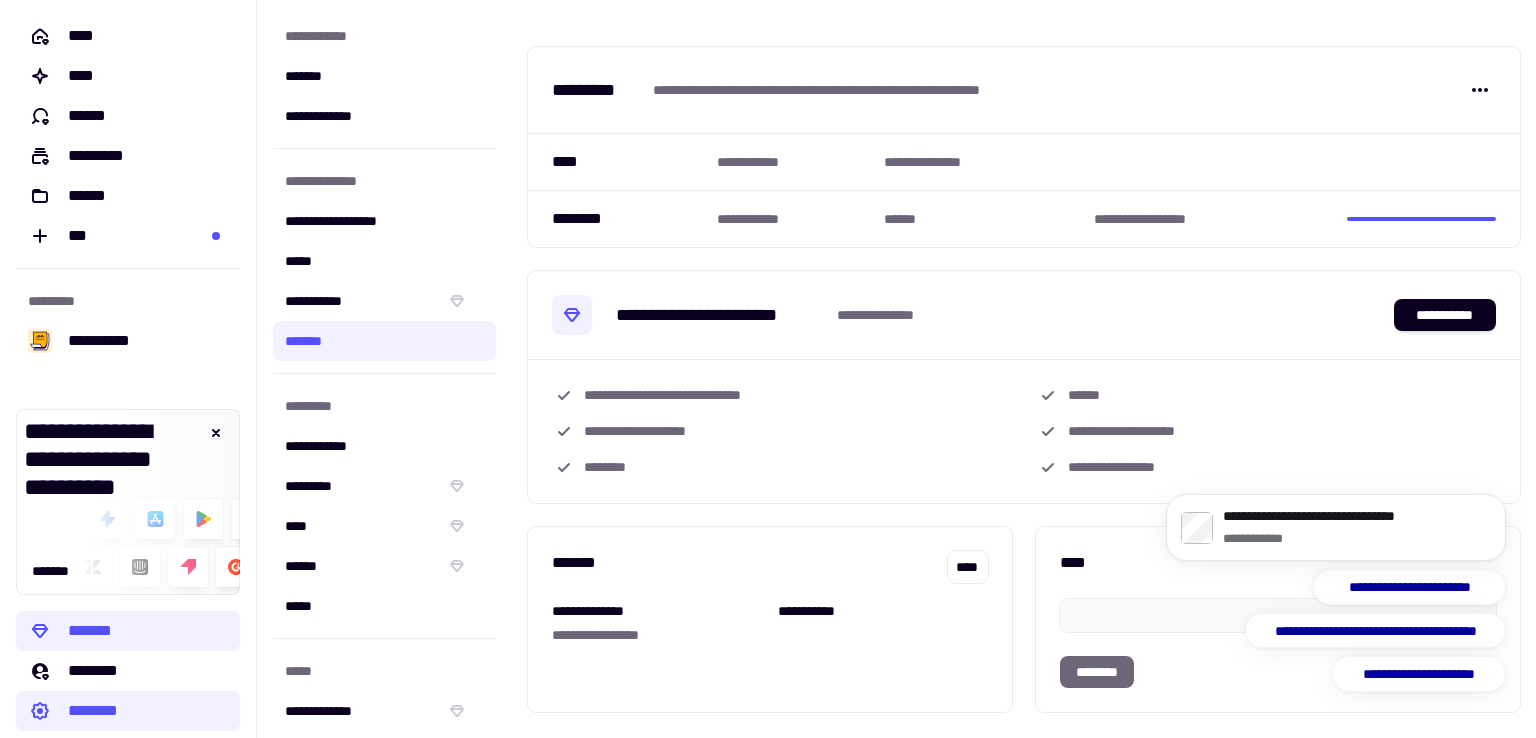 scroll, scrollTop: 15, scrollLeft: 0, axis: vertical 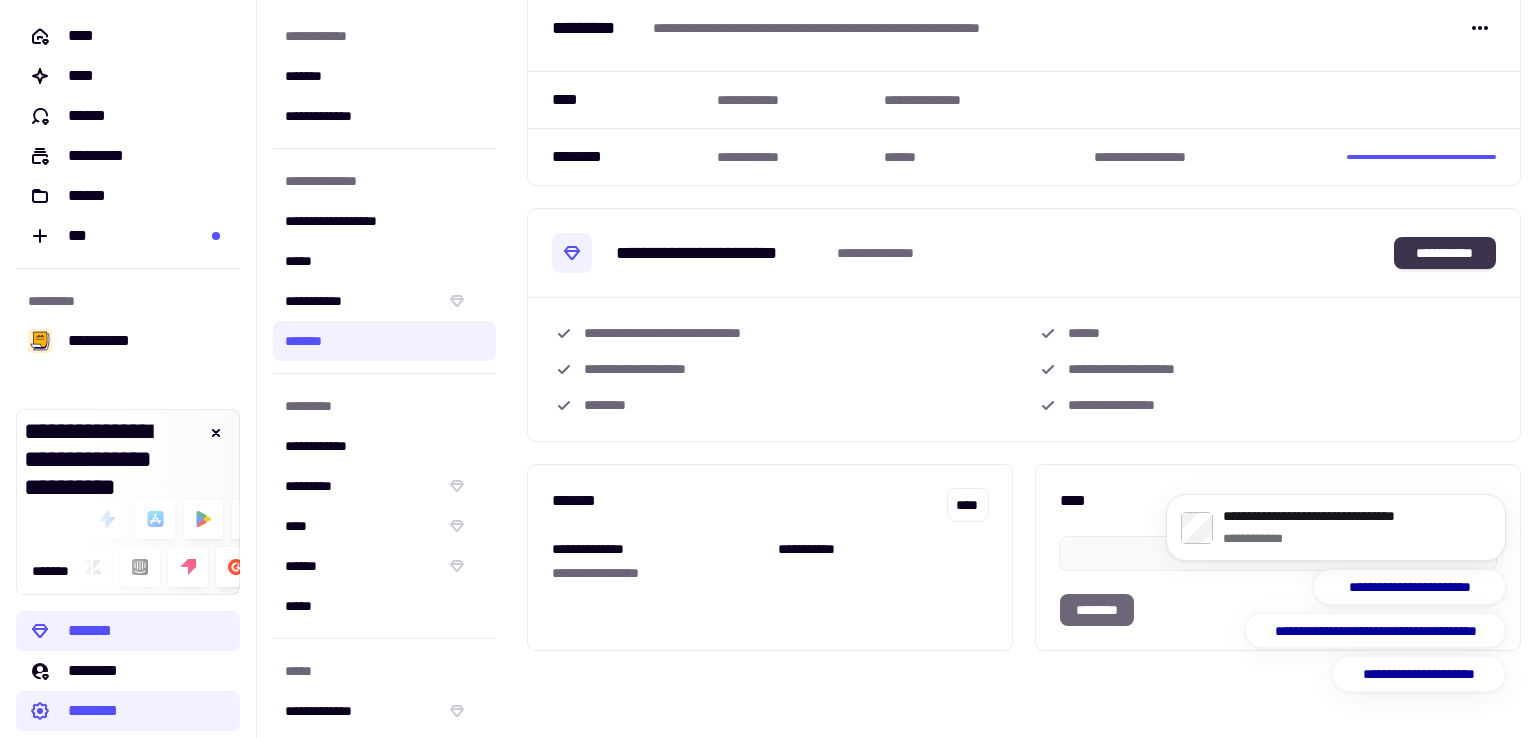 click on "**********" 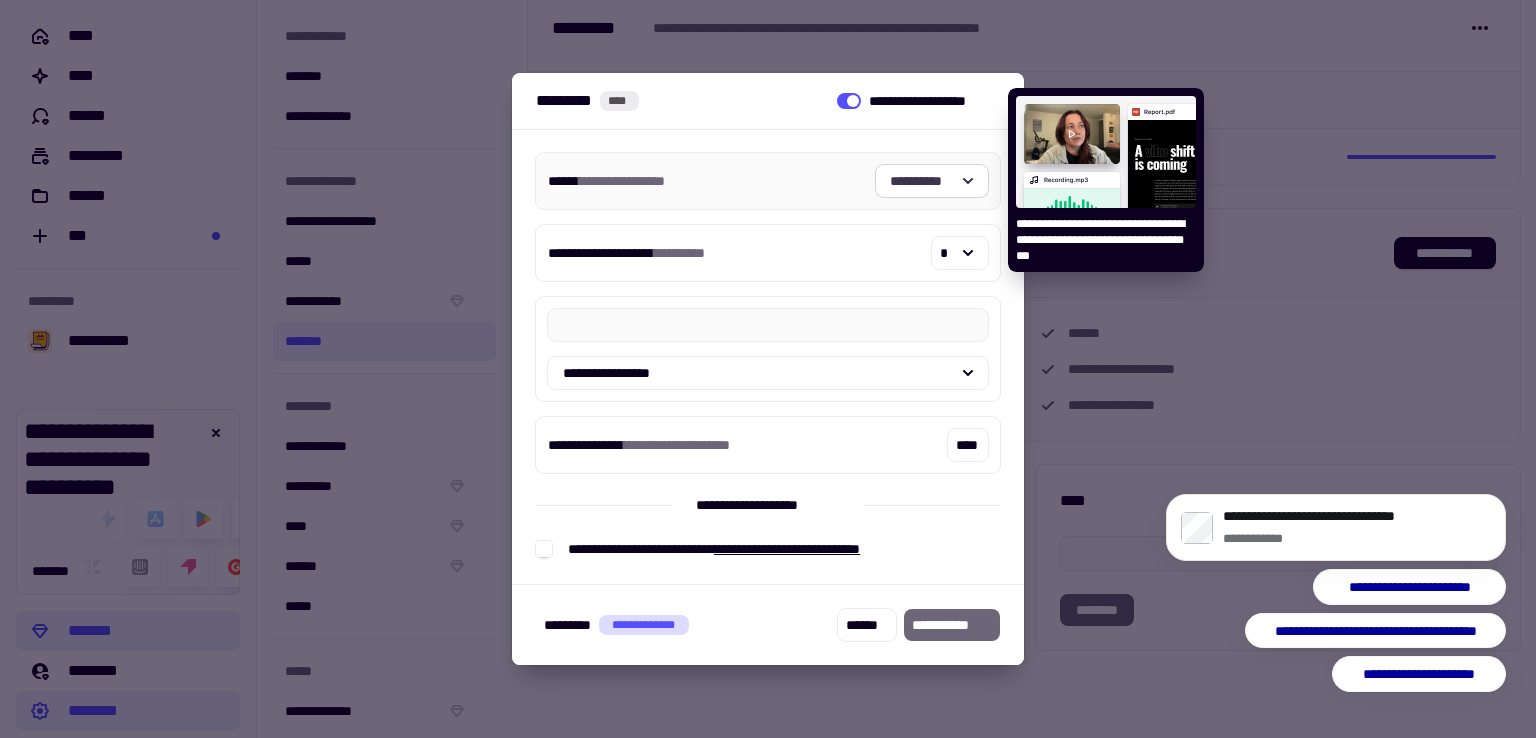 click 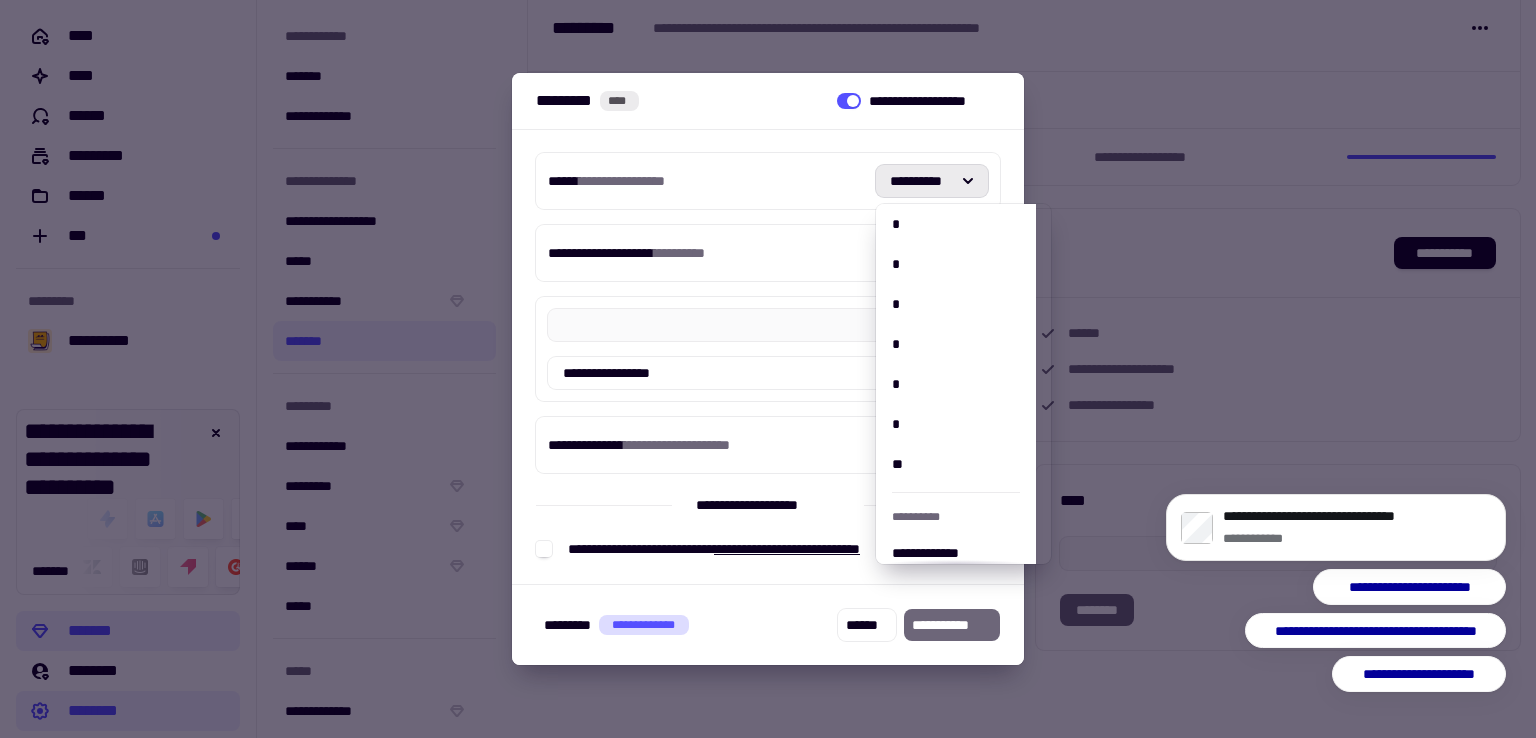 scroll, scrollTop: 205, scrollLeft: 0, axis: vertical 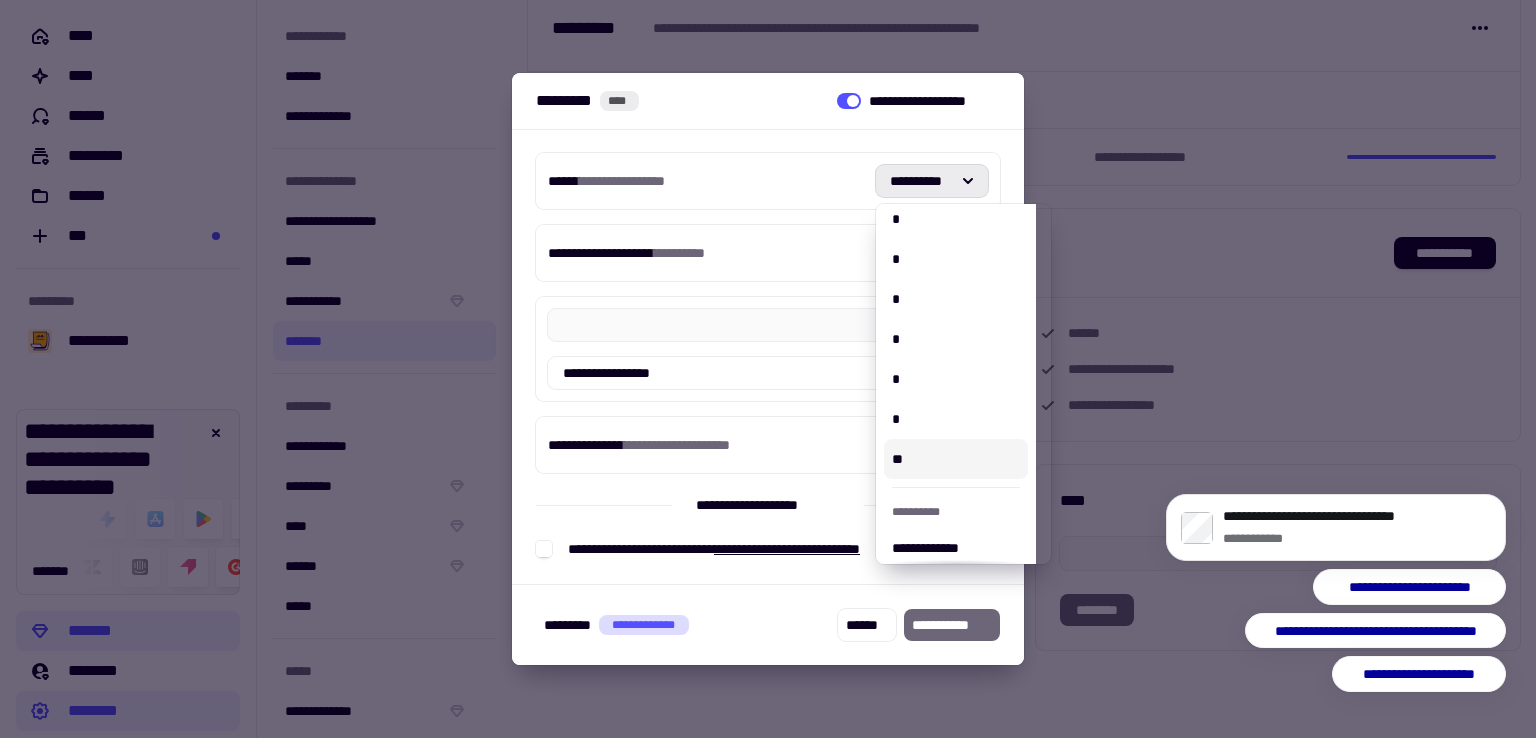 click on "**" at bounding box center (956, 459) 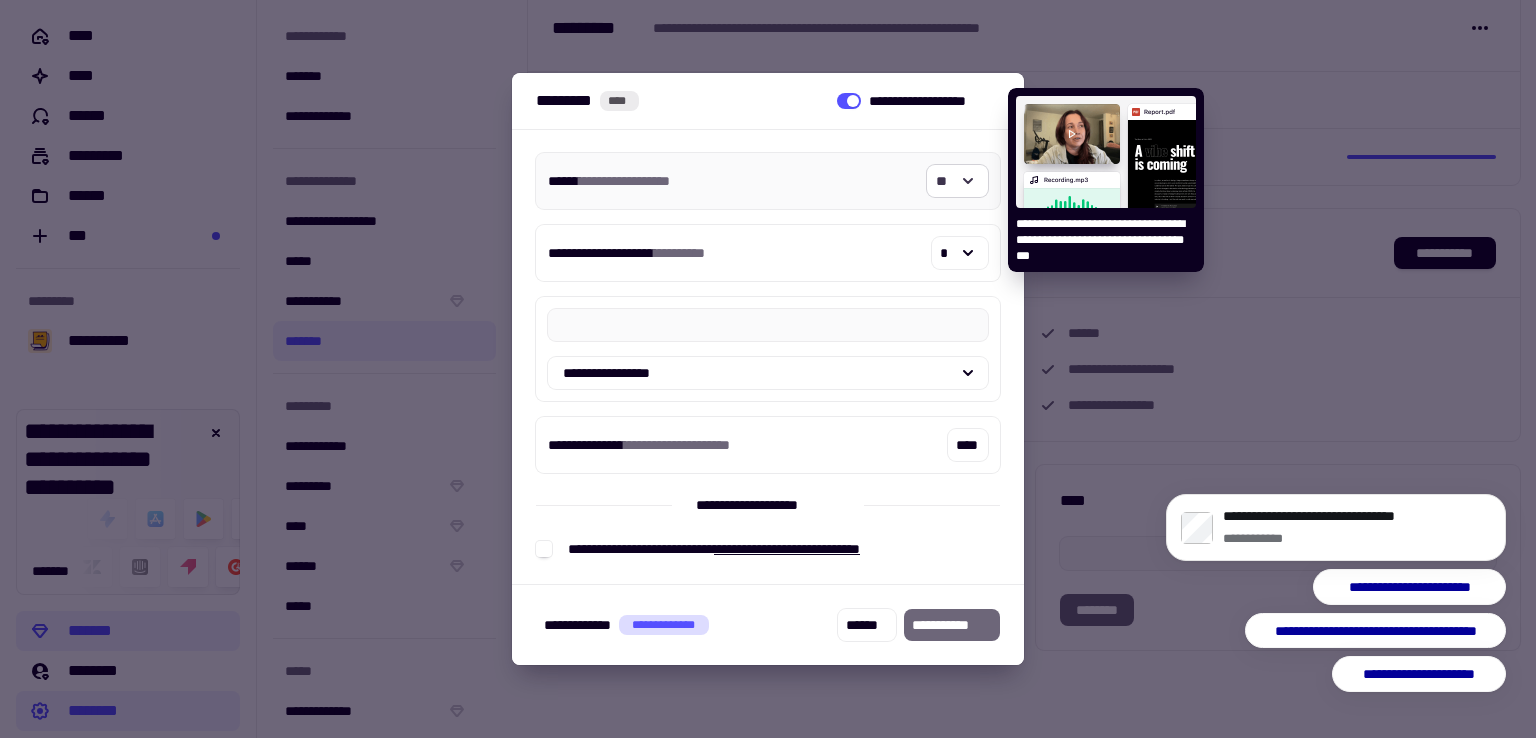 click 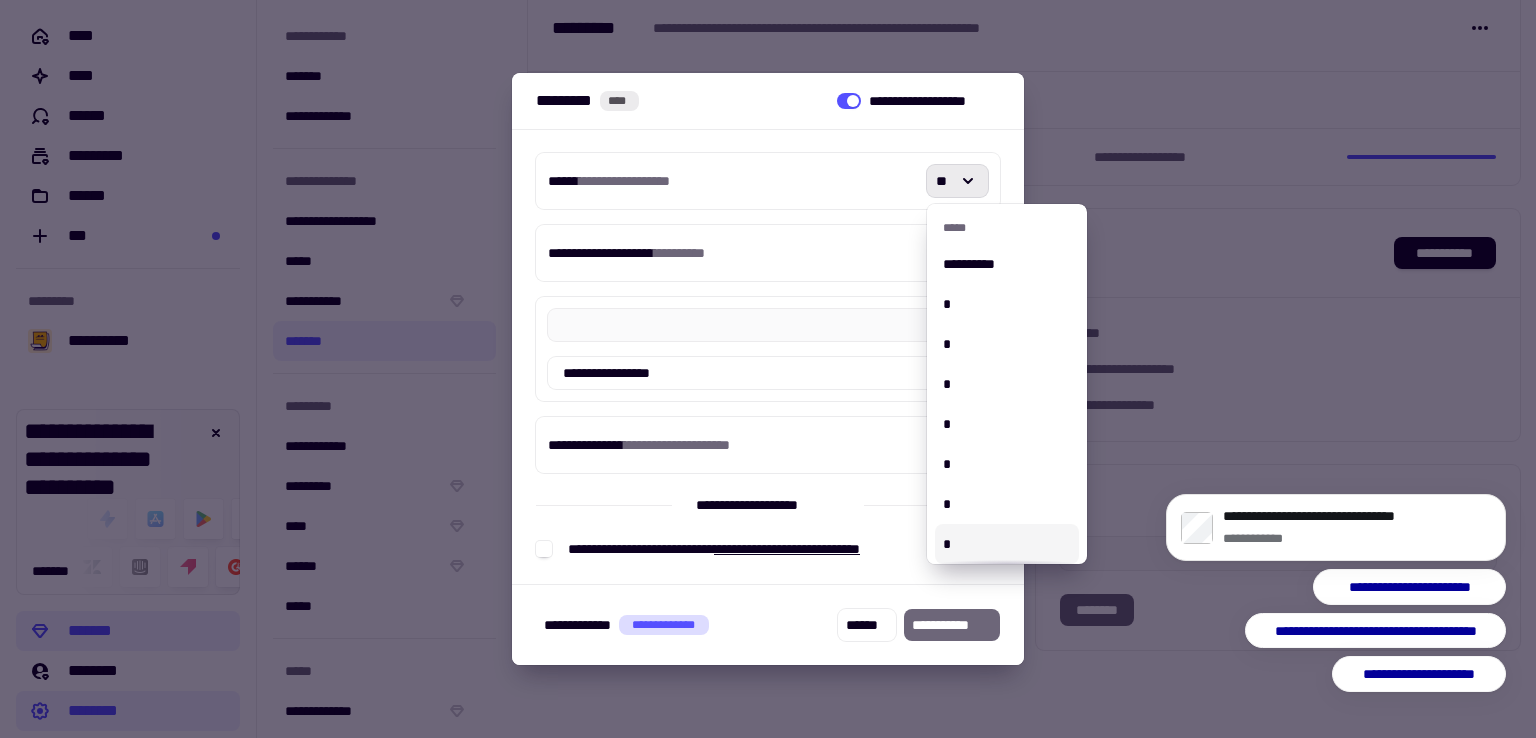 click on "*" at bounding box center (1007, 544) 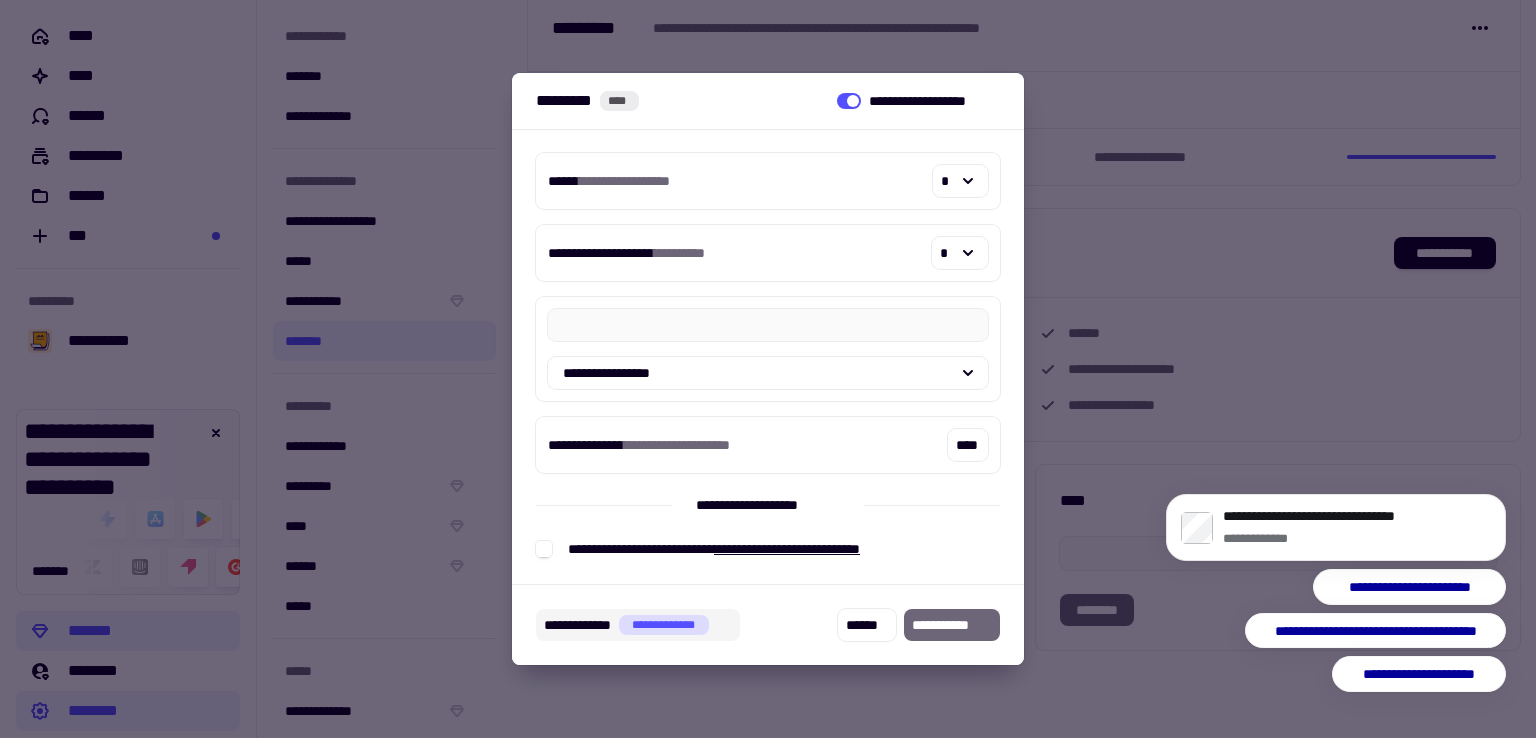 click on "**********" at bounding box center [664, 625] 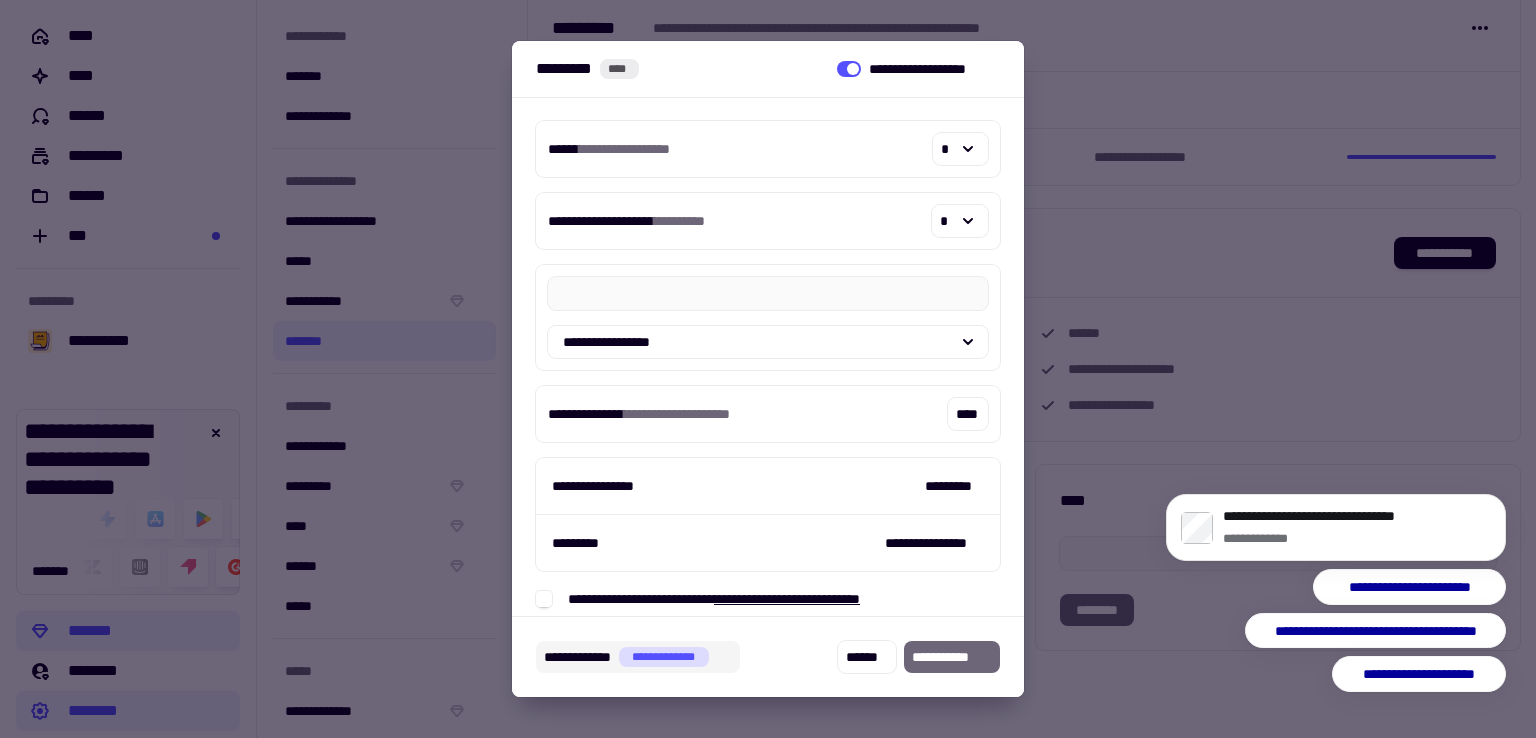 scroll, scrollTop: 17, scrollLeft: 0, axis: vertical 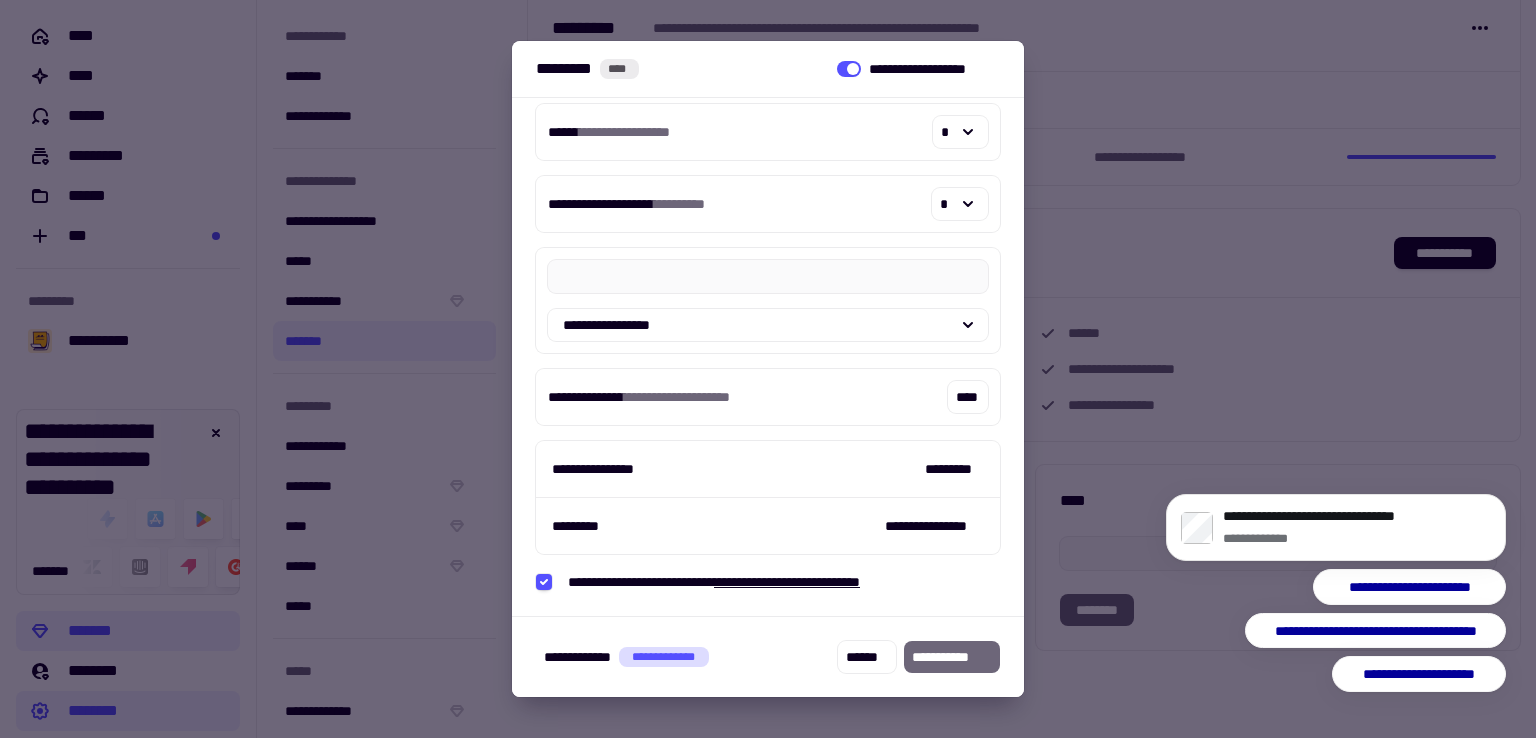 click at bounding box center (768, 369) 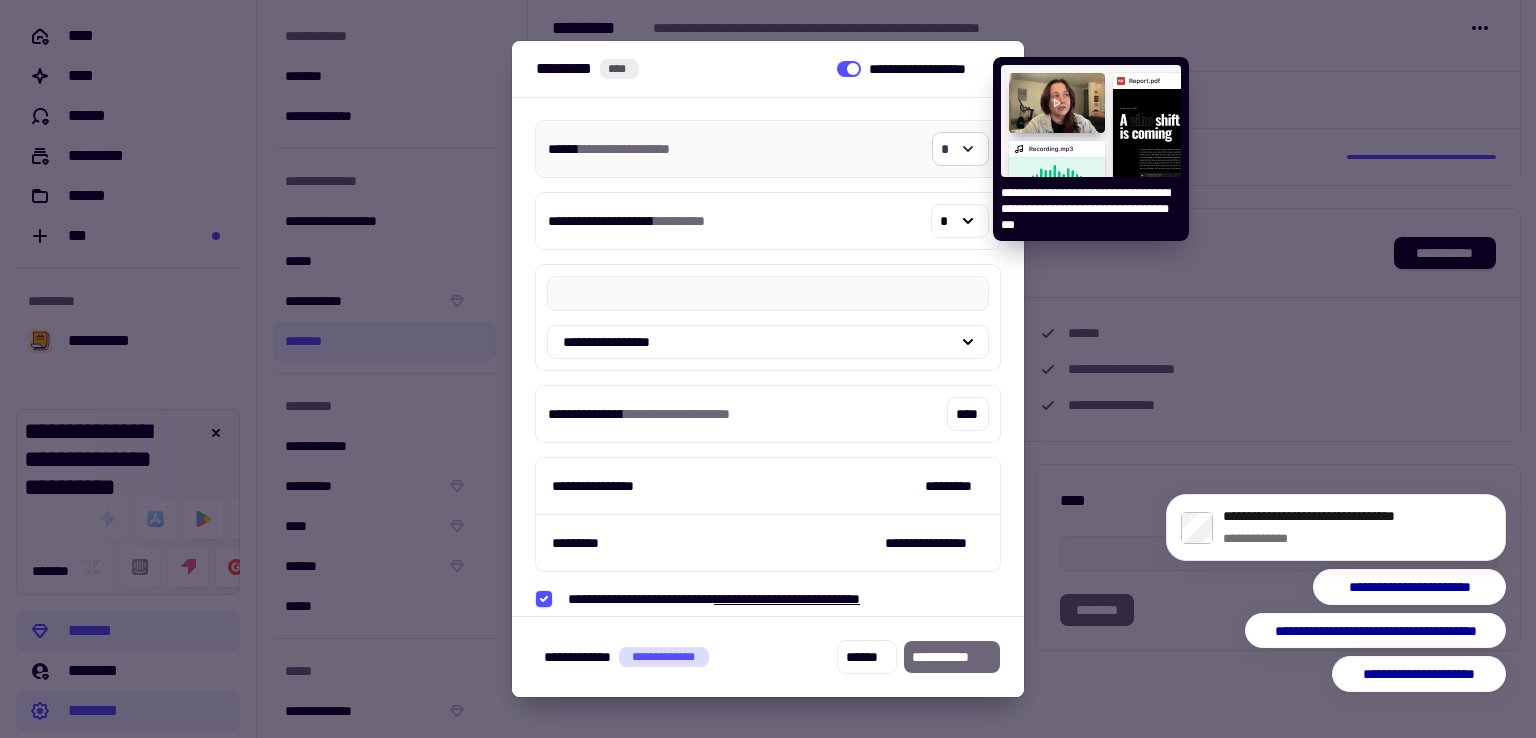 click 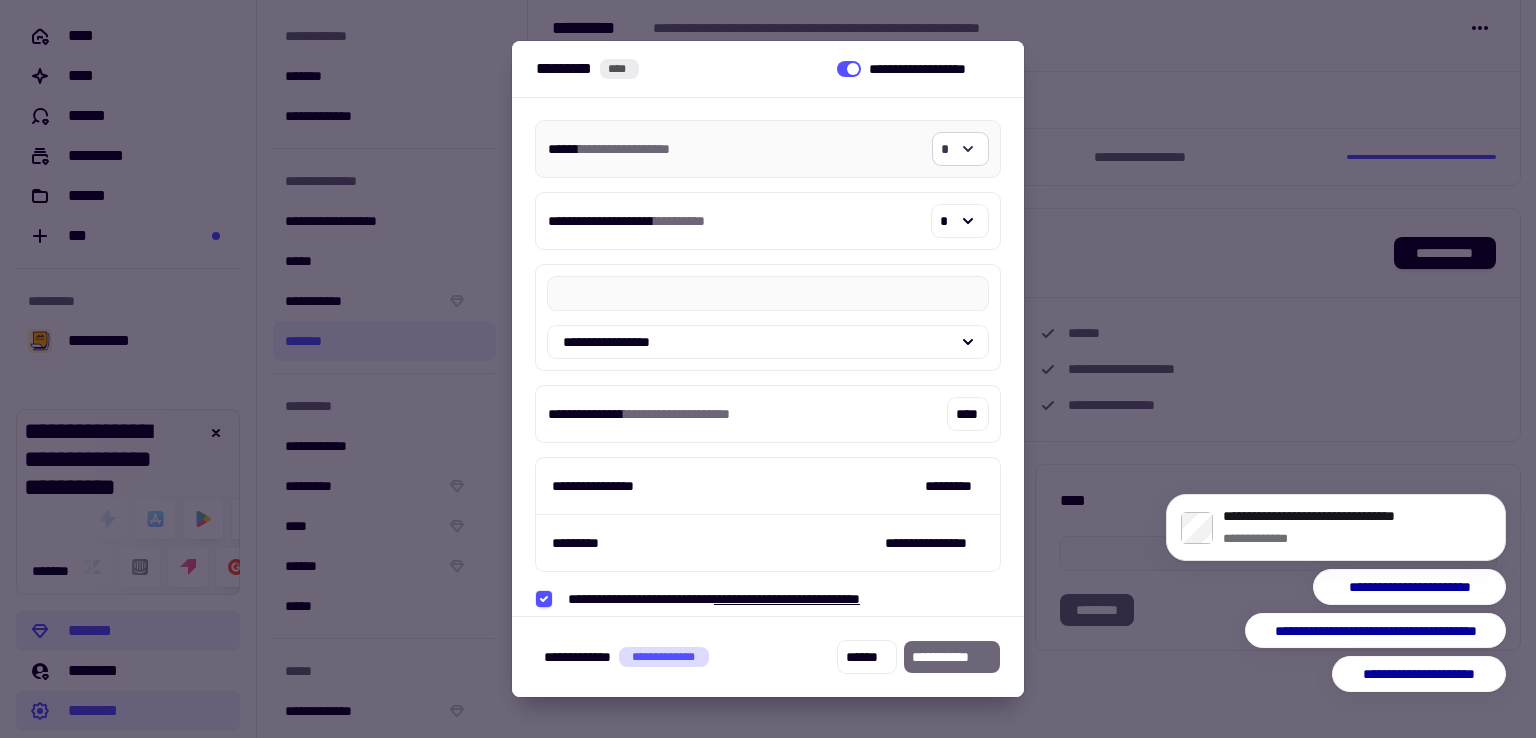 click 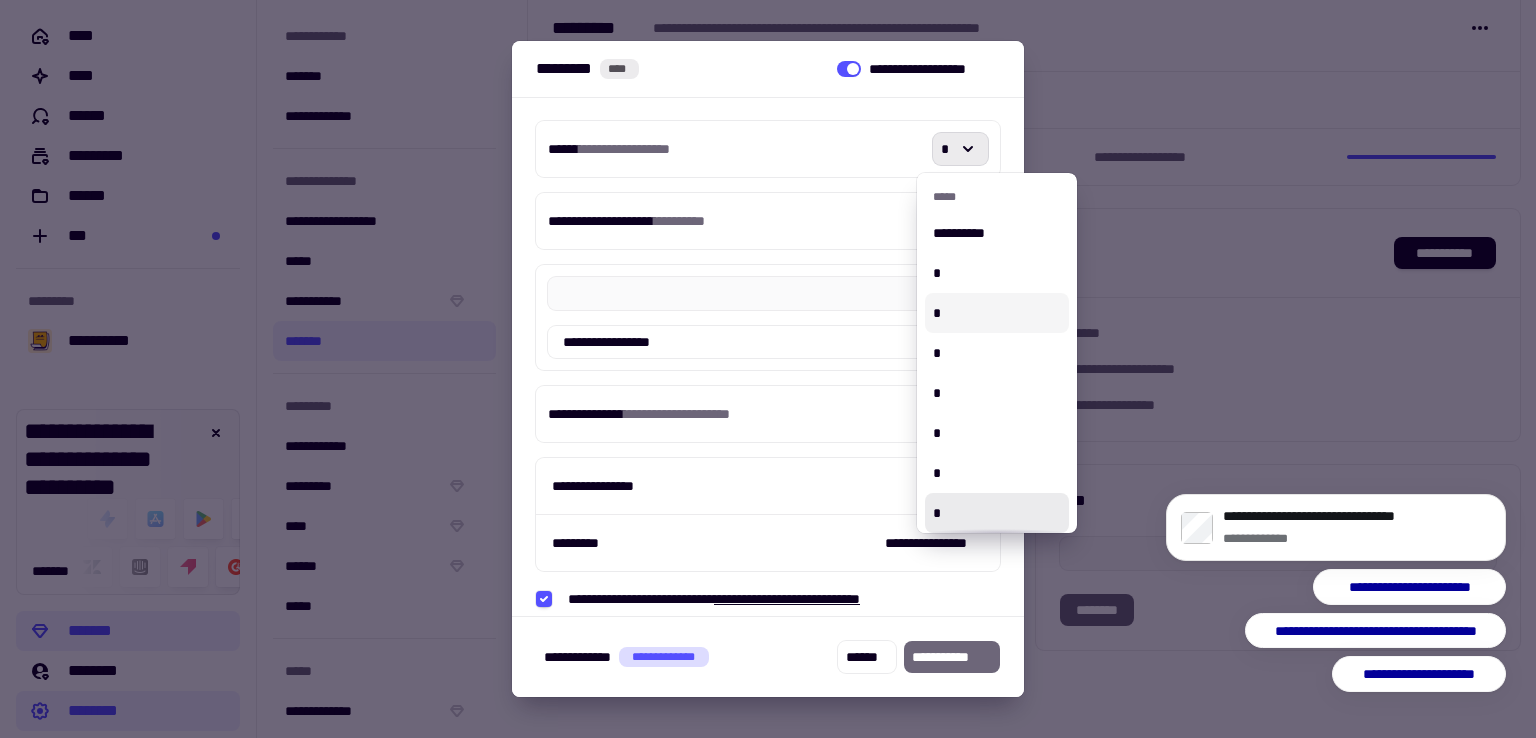click on "*" at bounding box center (997, 313) 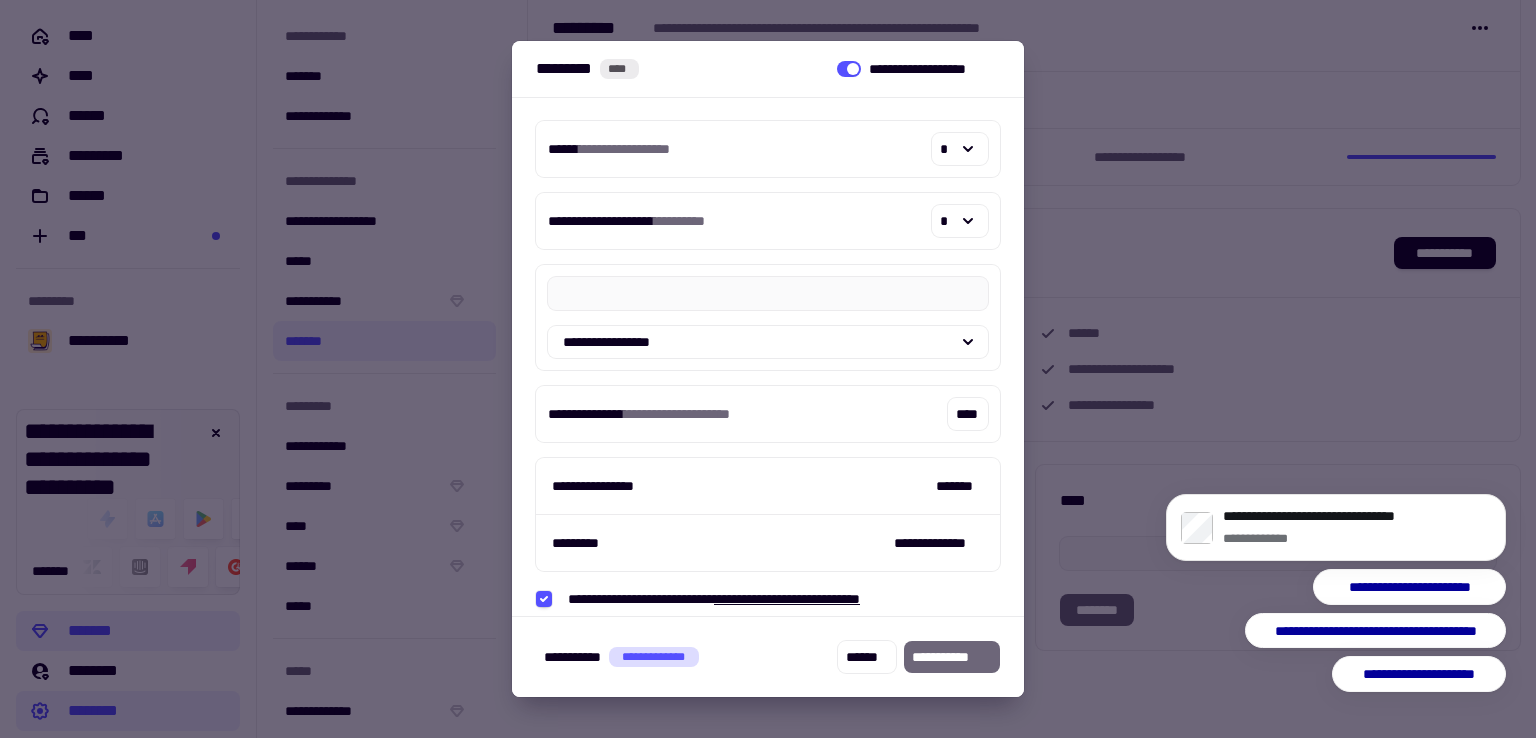 click on "********* ******* ******" at bounding box center (768, 543) 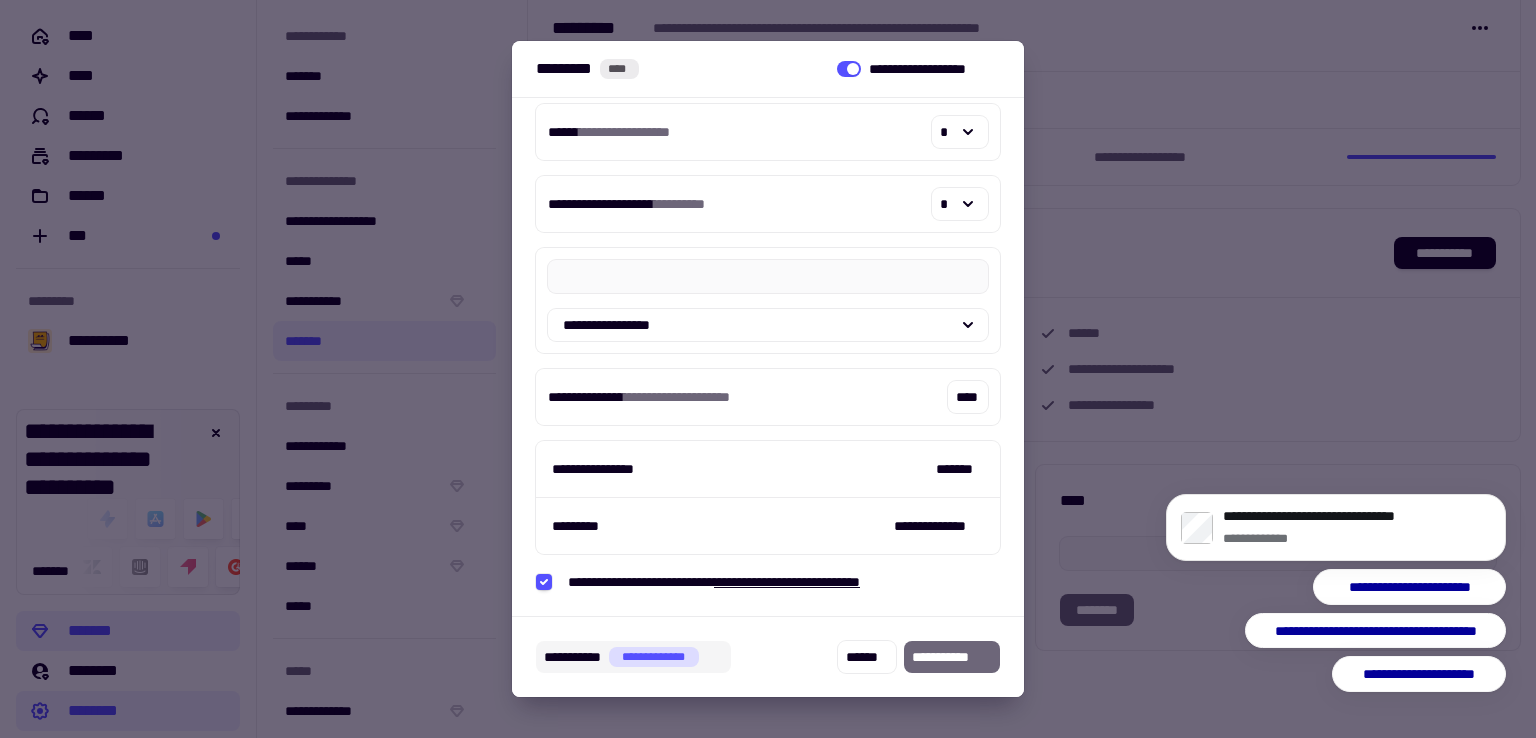 click on "**********" at bounding box center (654, 657) 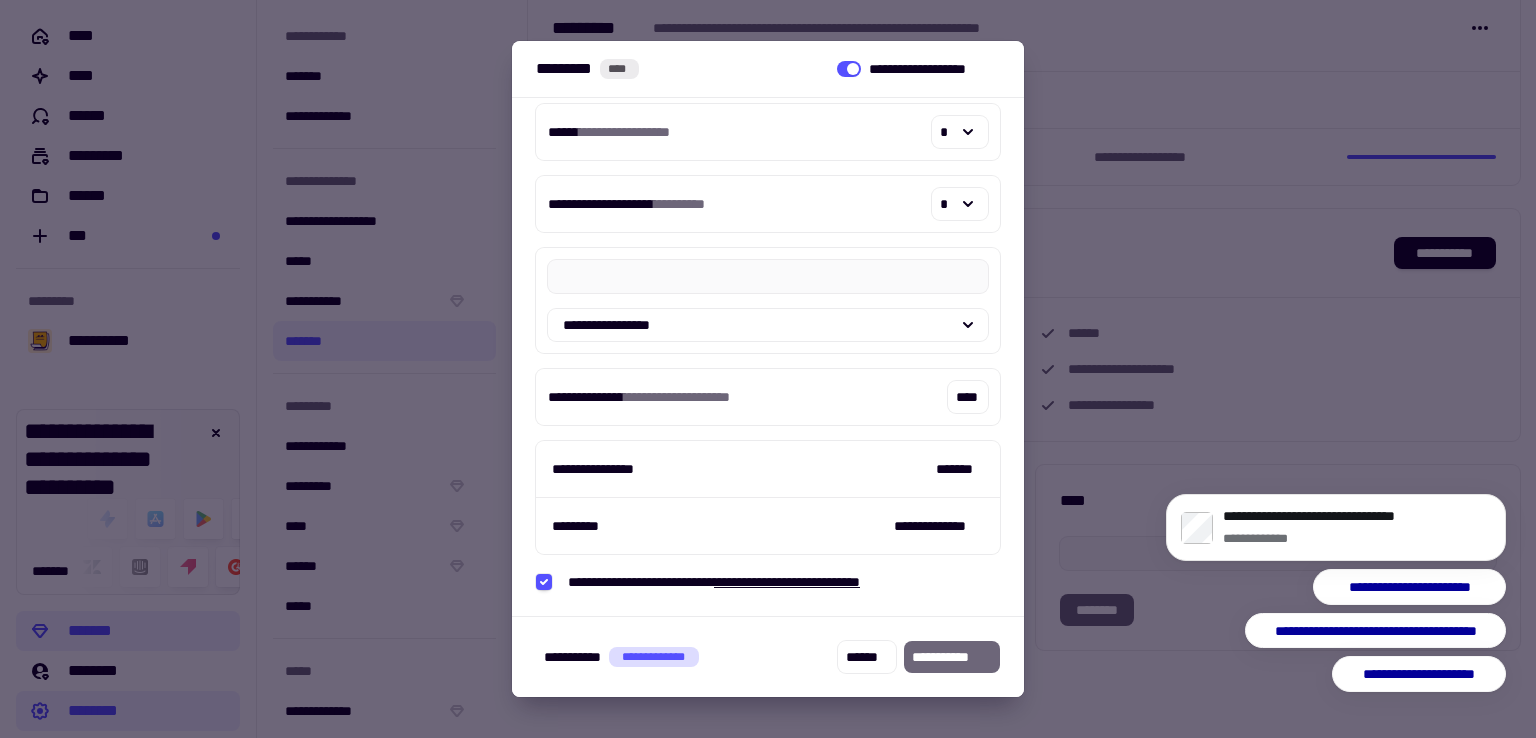 click on "**********" at bounding box center (952, 657) 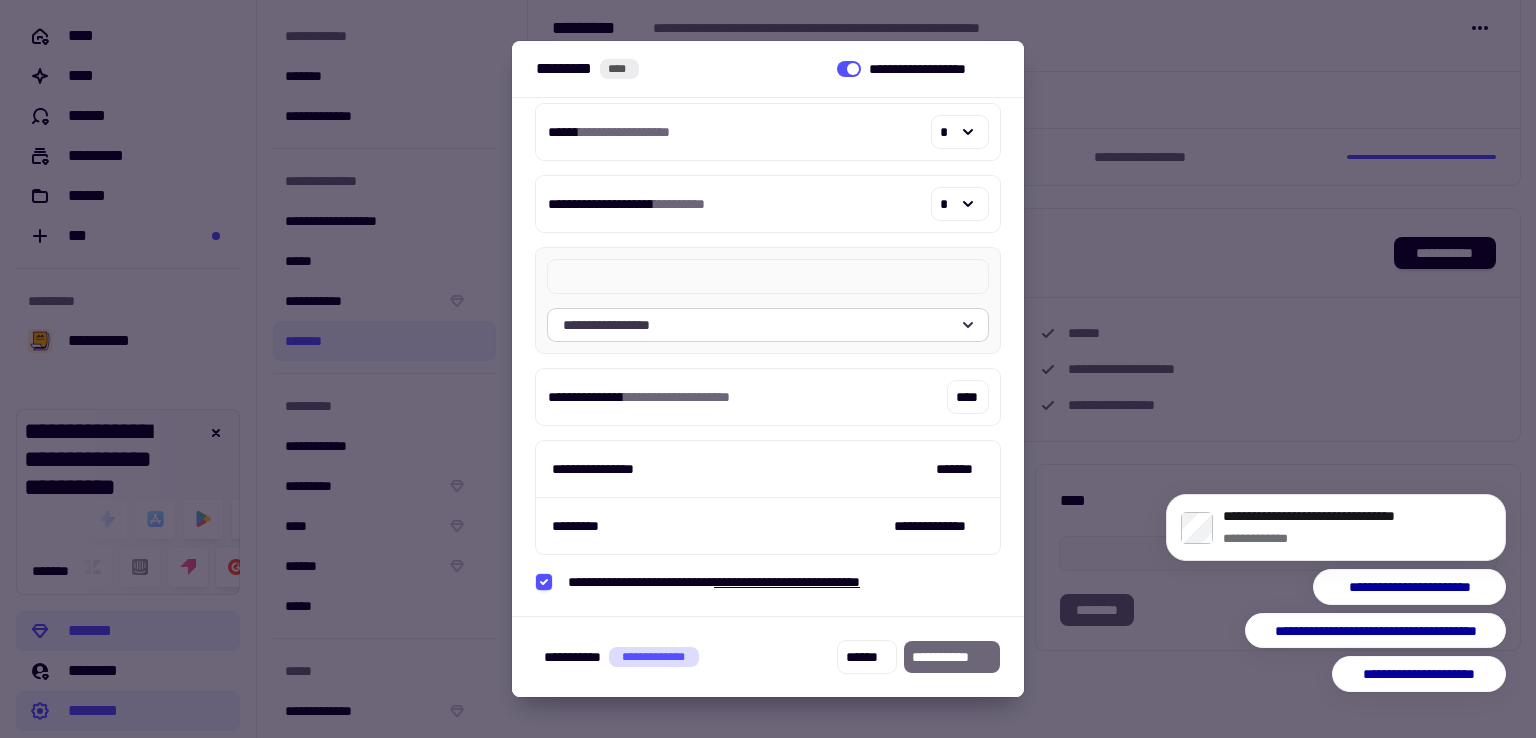 click on "**********" 